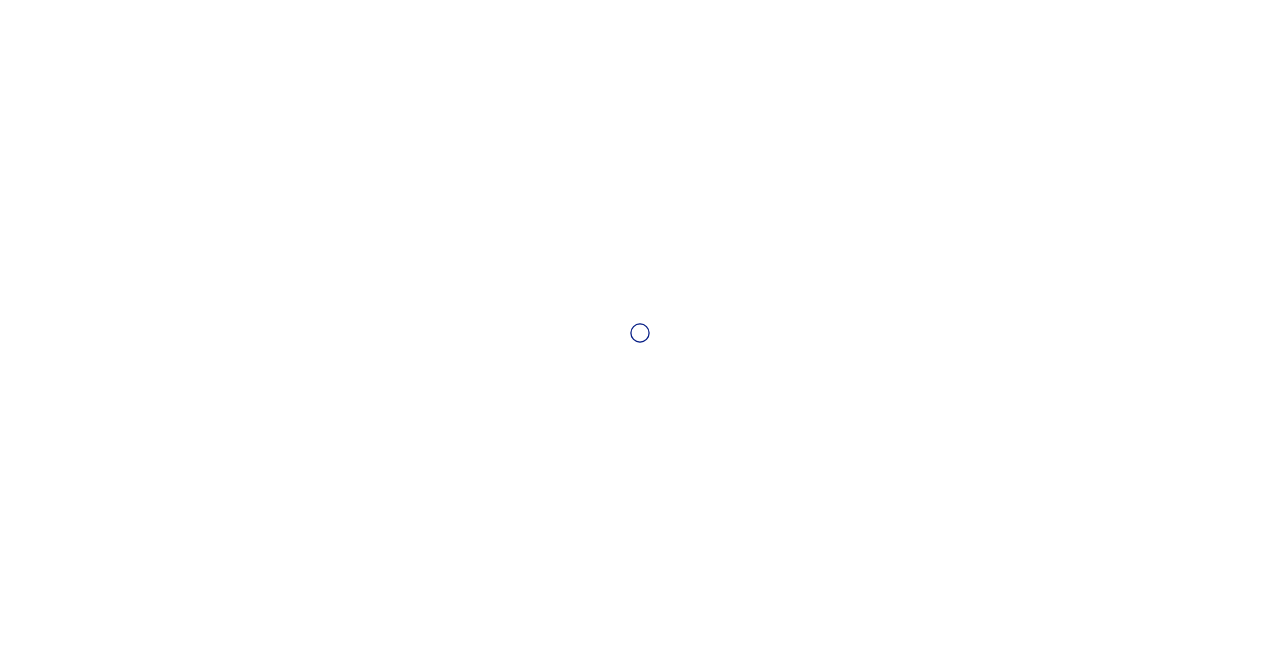 scroll, scrollTop: 0, scrollLeft: 0, axis: both 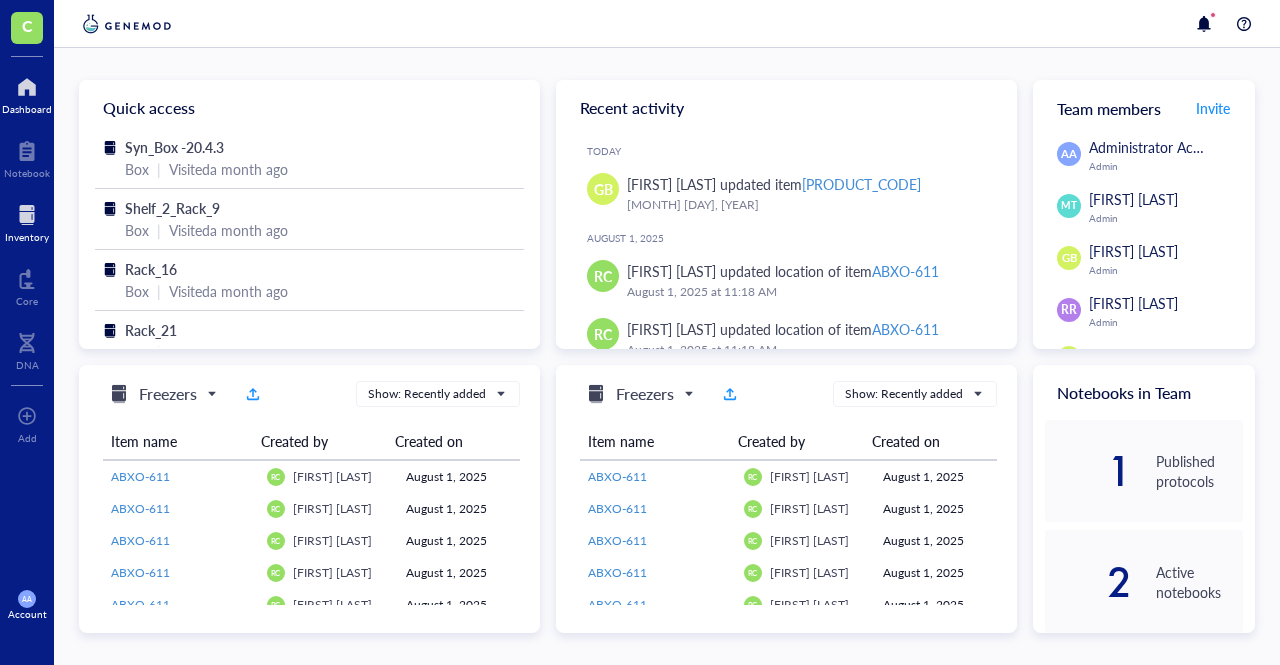 click on "Inventory" at bounding box center (27, 237) 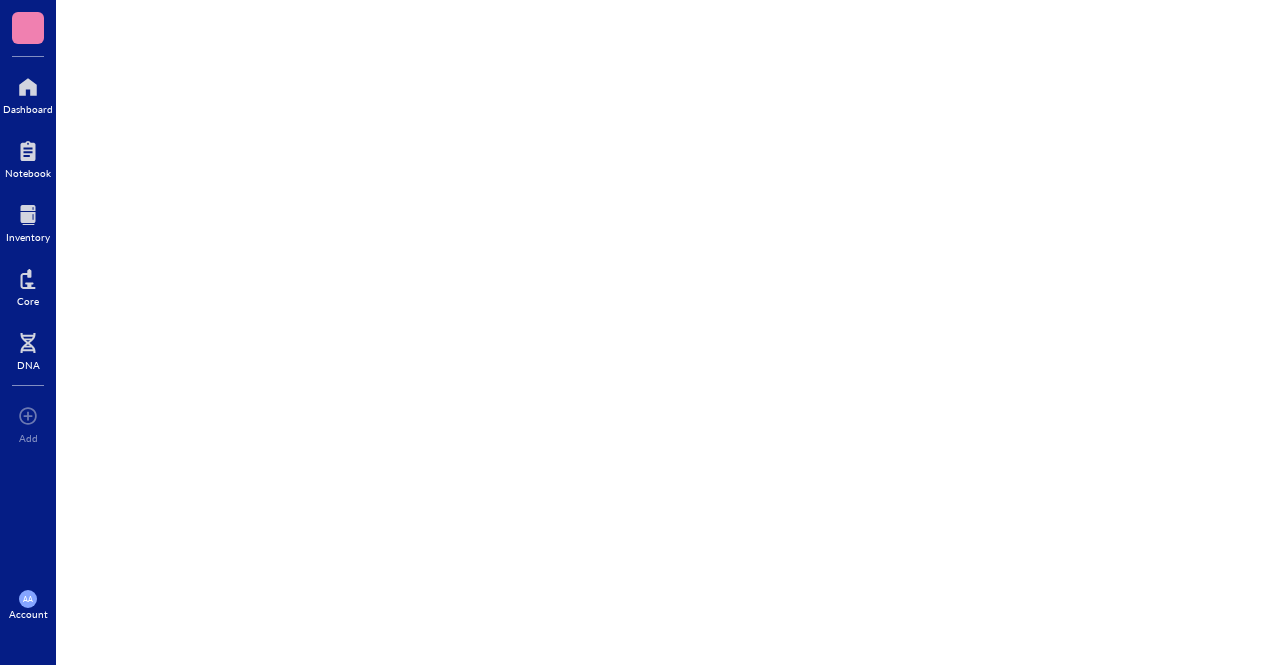 click on "Inventory" at bounding box center (28, 237) 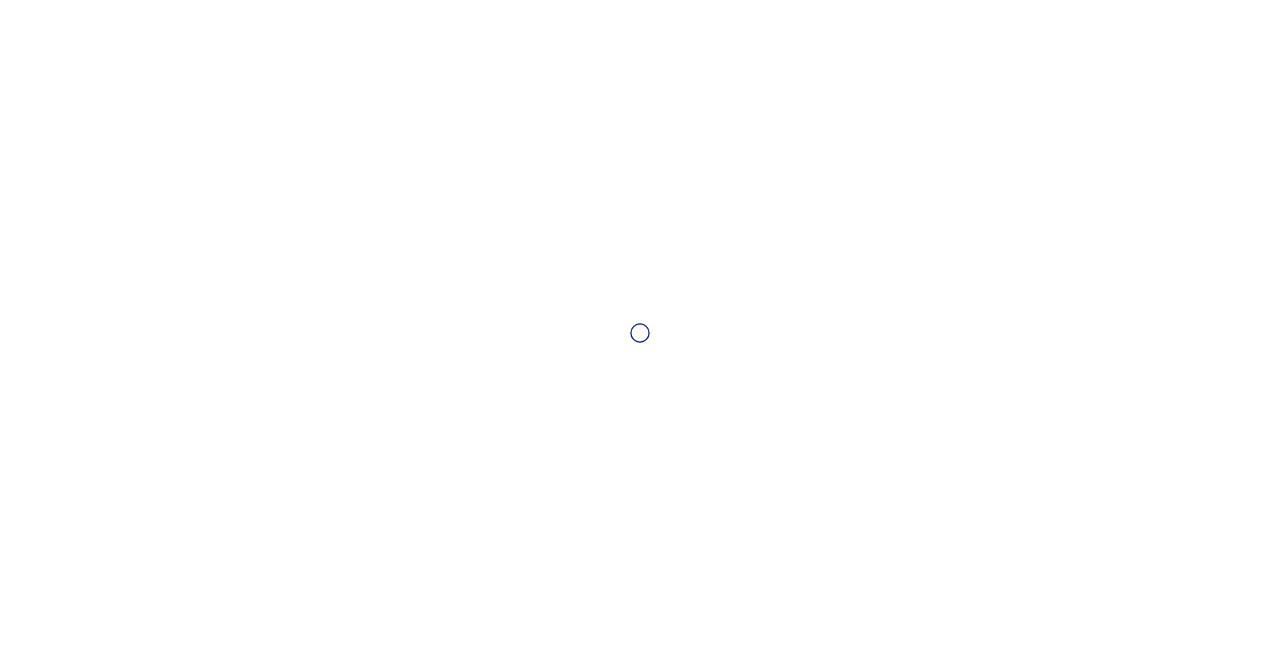 scroll, scrollTop: 0, scrollLeft: 0, axis: both 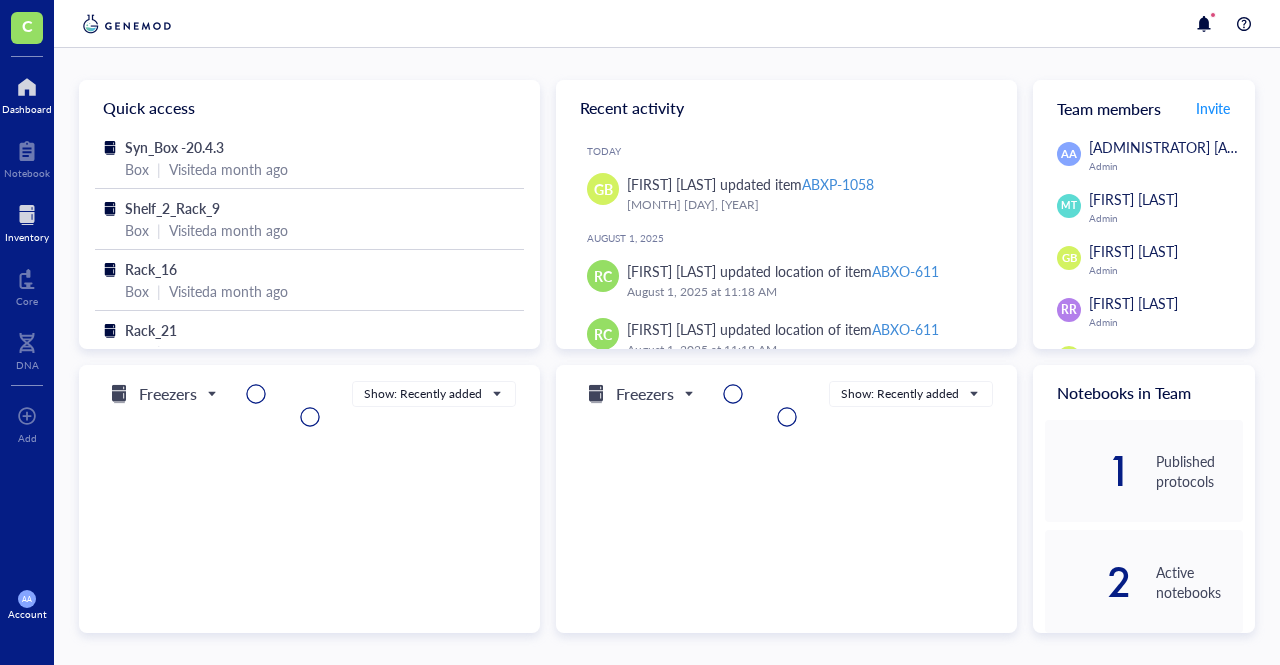click on "Inventory" at bounding box center (27, 237) 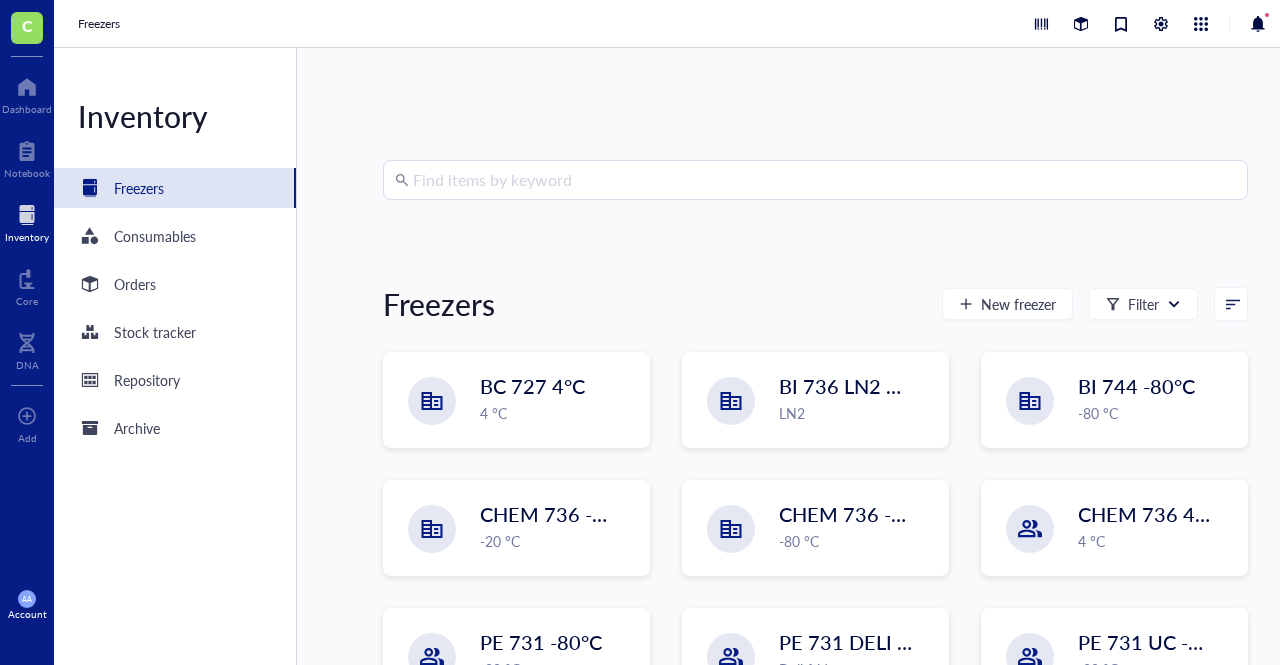 click at bounding box center [824, 180] 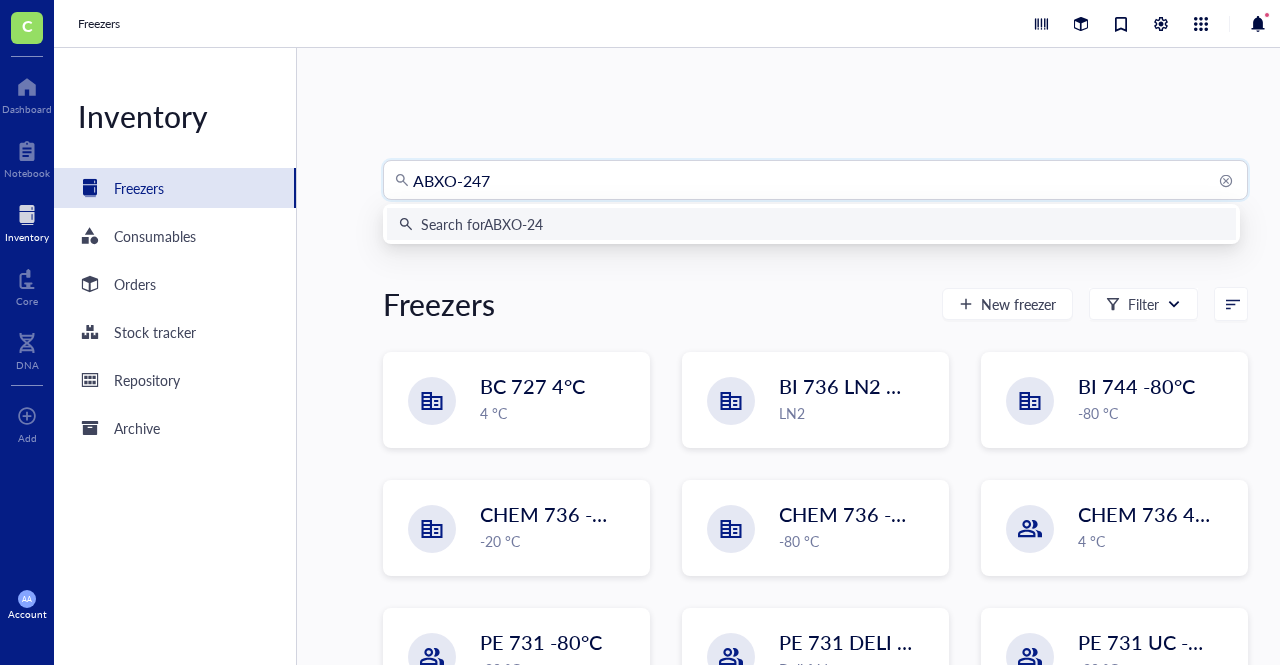 type on "[STRING]" 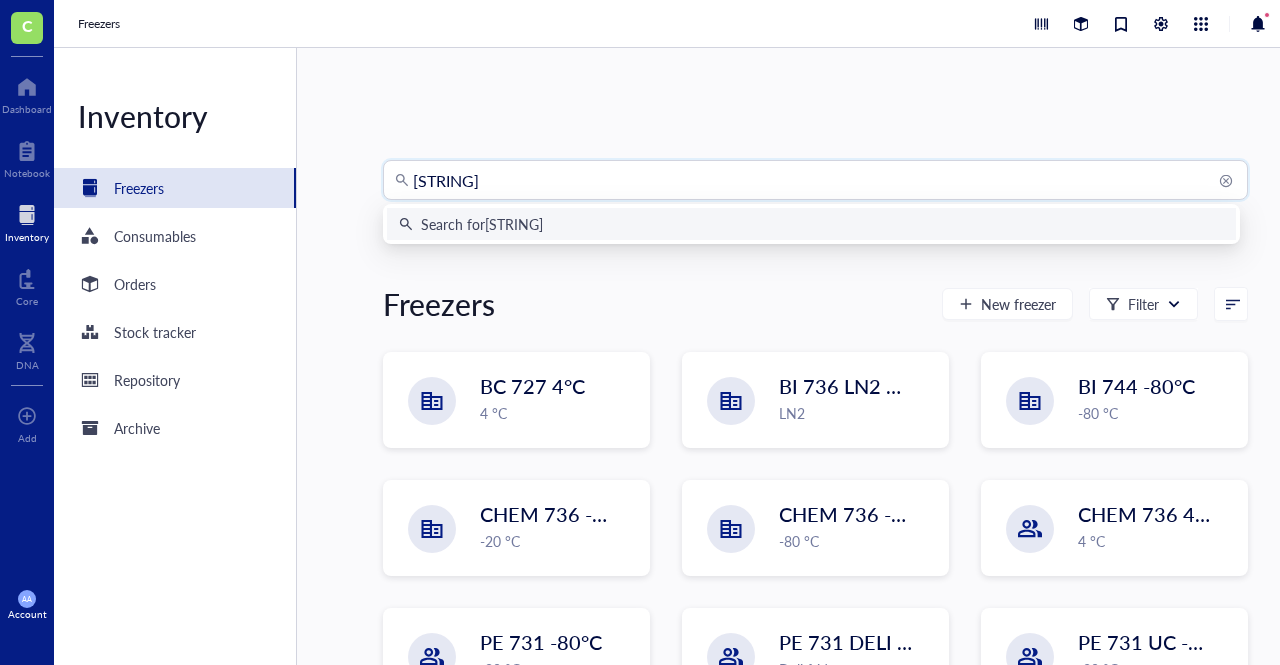 click on "Search for  [STRING]" at bounding box center [811, 224] 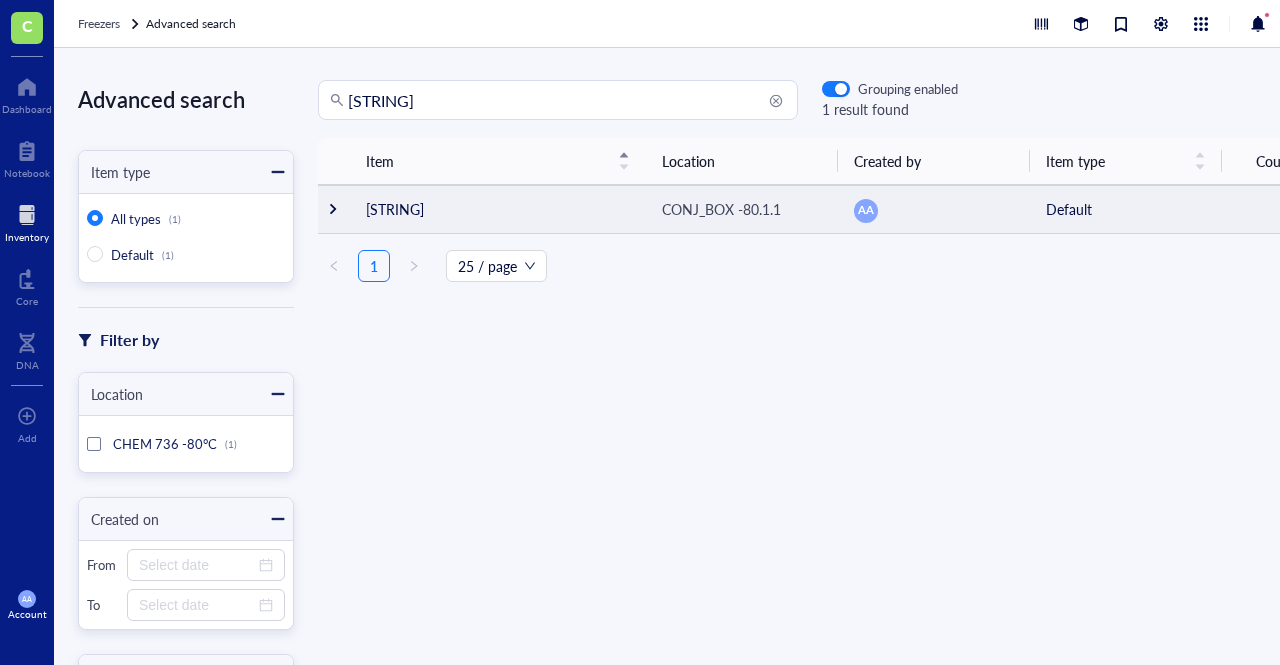click on "[STRING]" at bounding box center [498, 209] 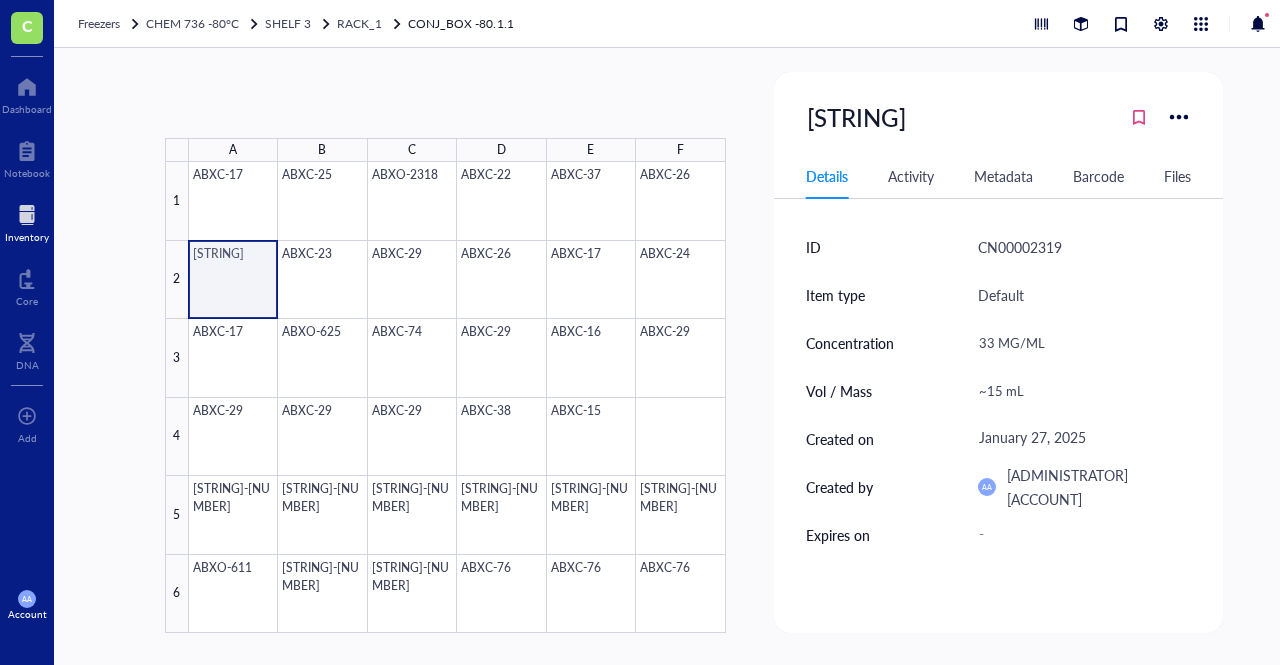 click at bounding box center [457, 397] 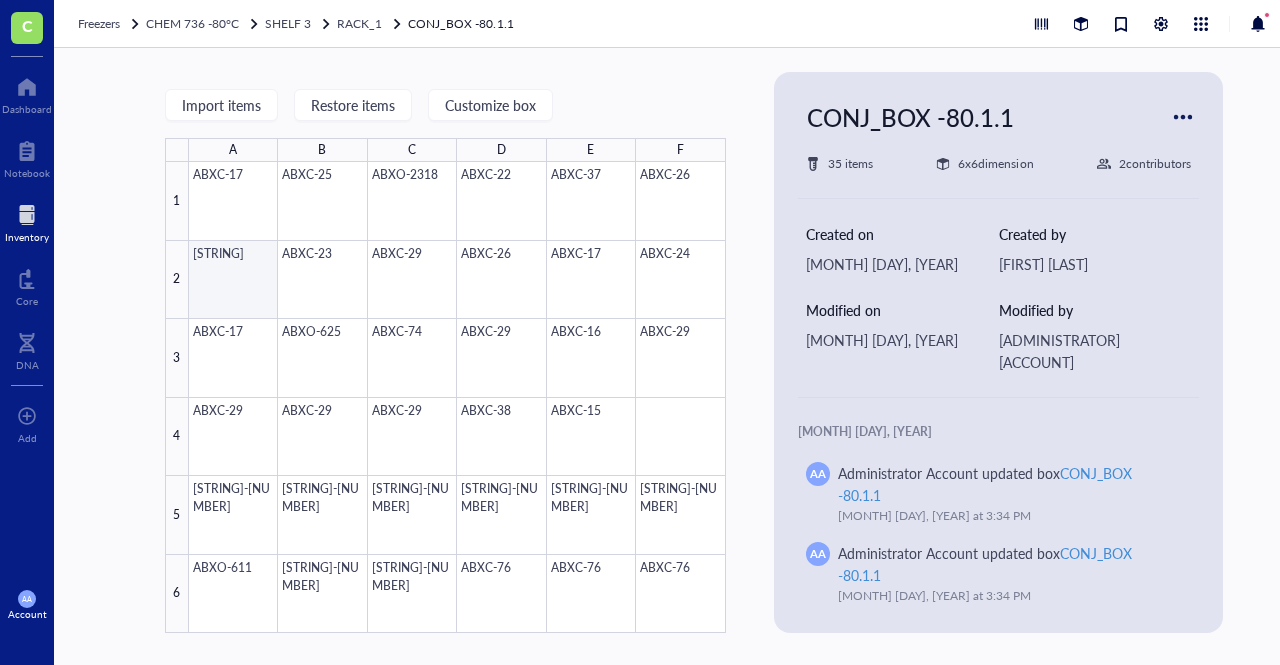 click at bounding box center (457, 397) 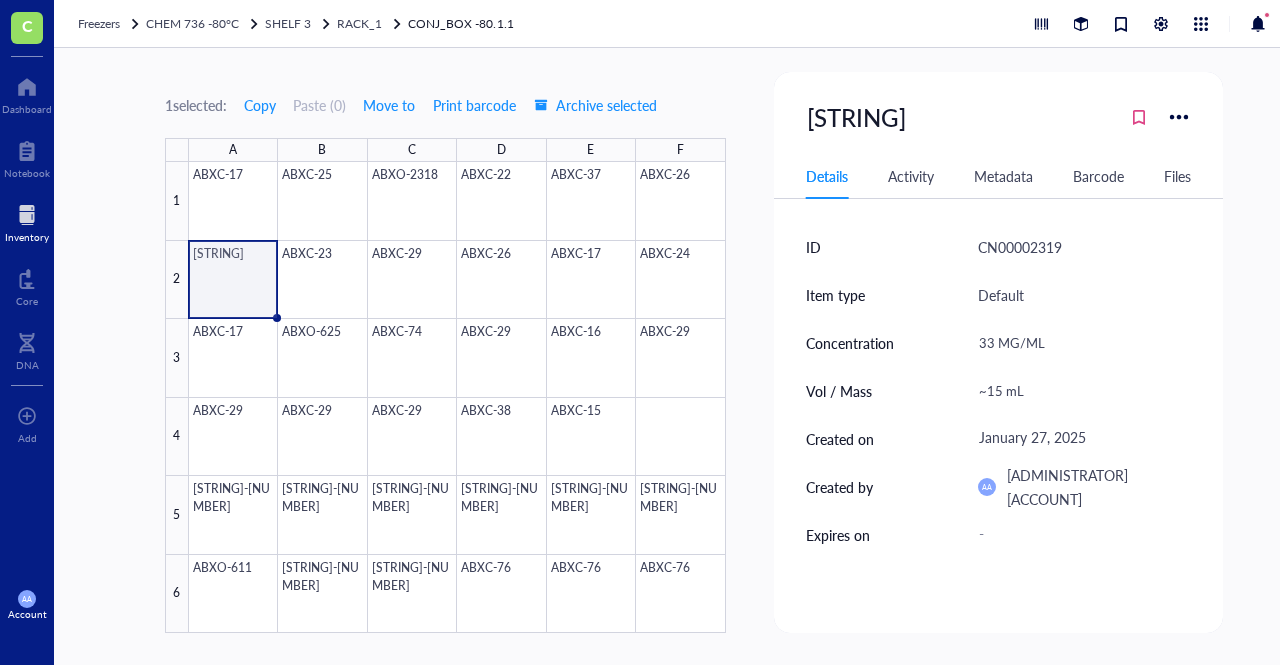 click at bounding box center (457, 397) 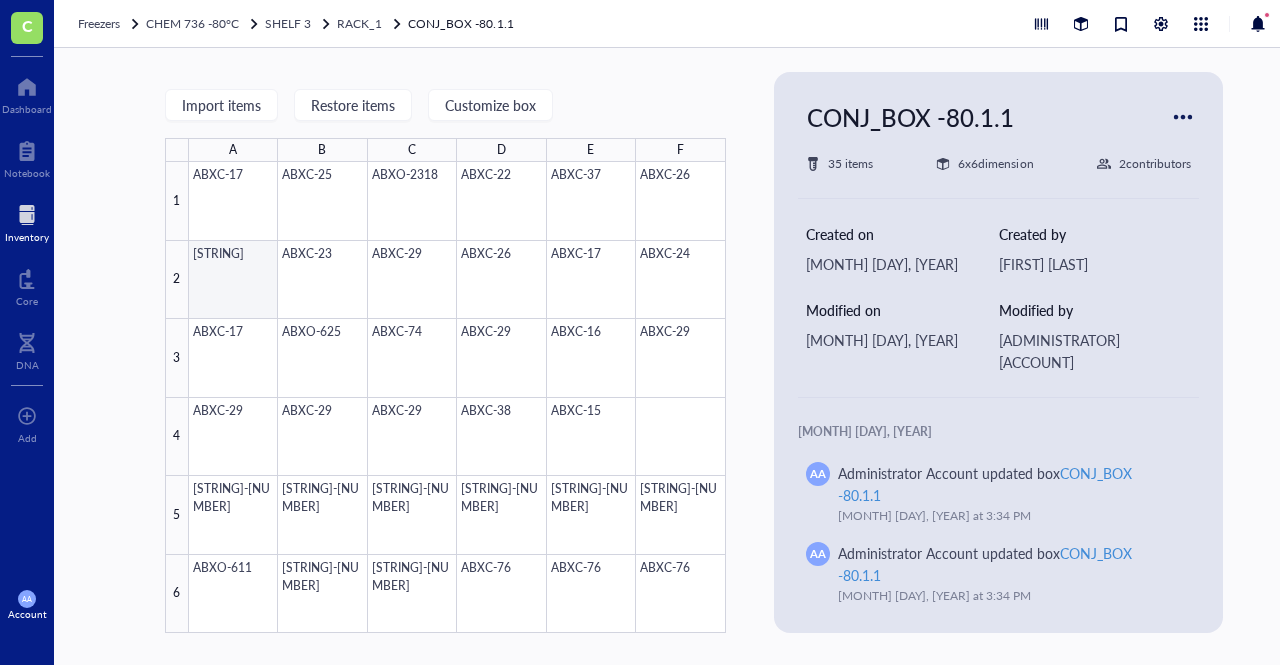 click at bounding box center [457, 397] 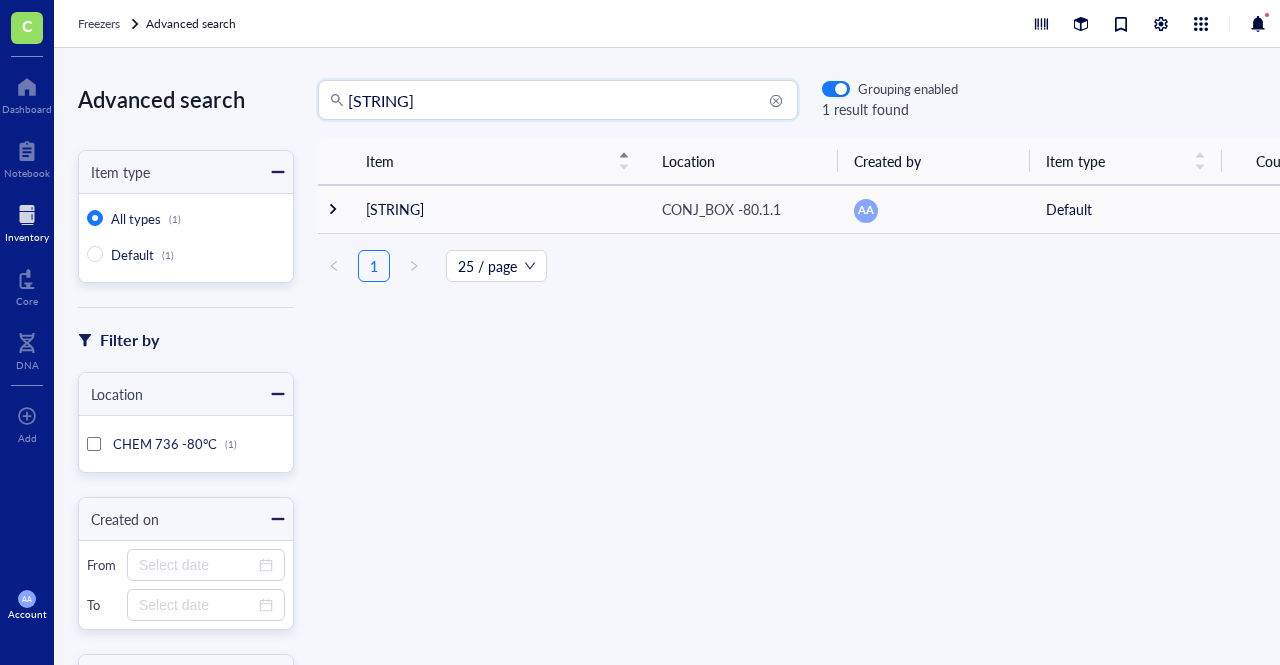 drag, startPoint x: 490, startPoint y: 90, endPoint x: 321, endPoint y: 93, distance: 169.02663 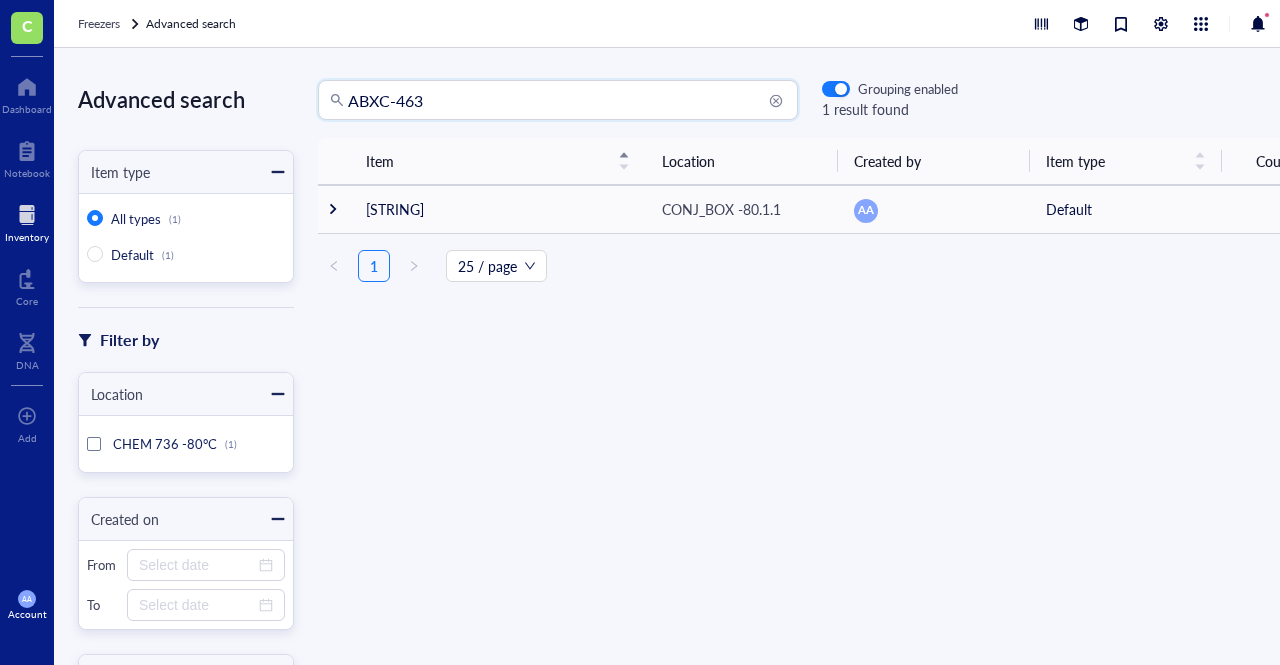 click on "ABXC-463" at bounding box center [567, 100] 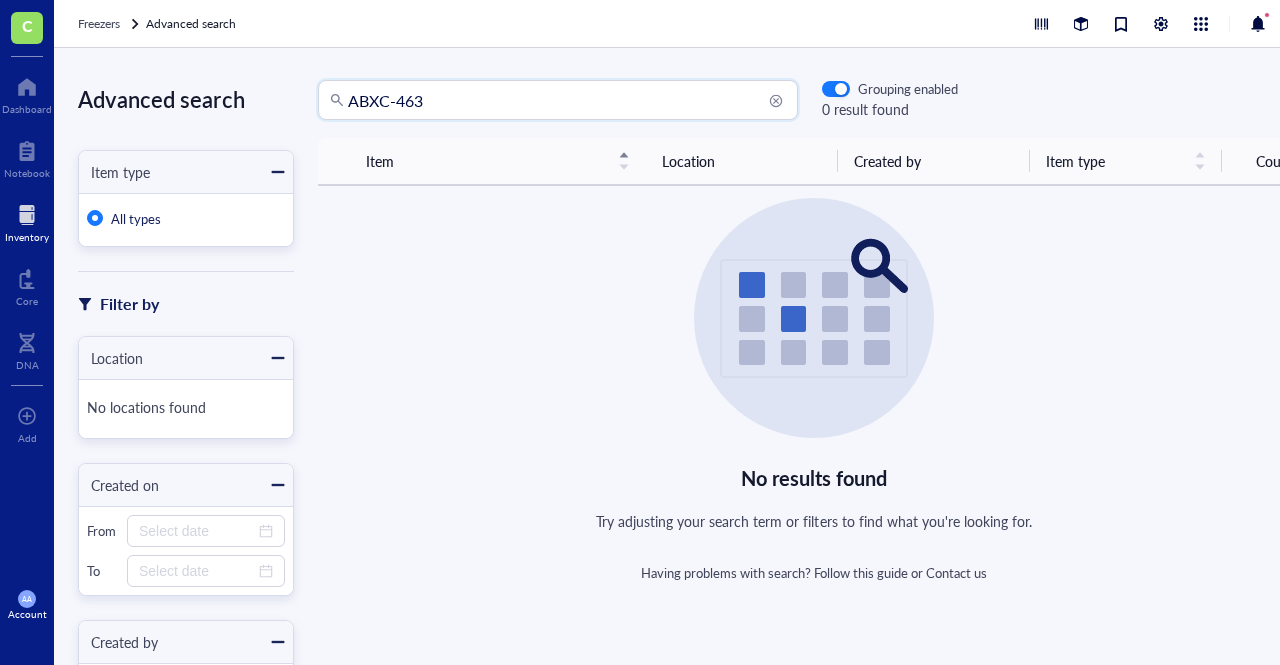 click at bounding box center [337, 100] 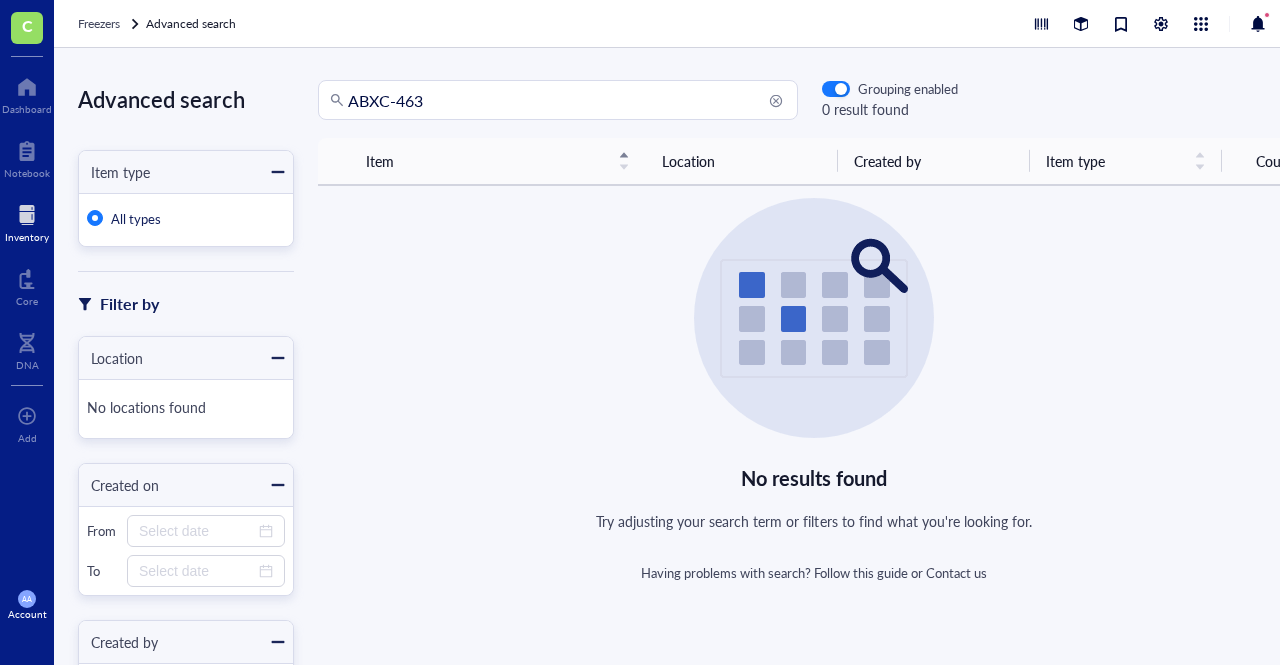 click at bounding box center [814, 318] 